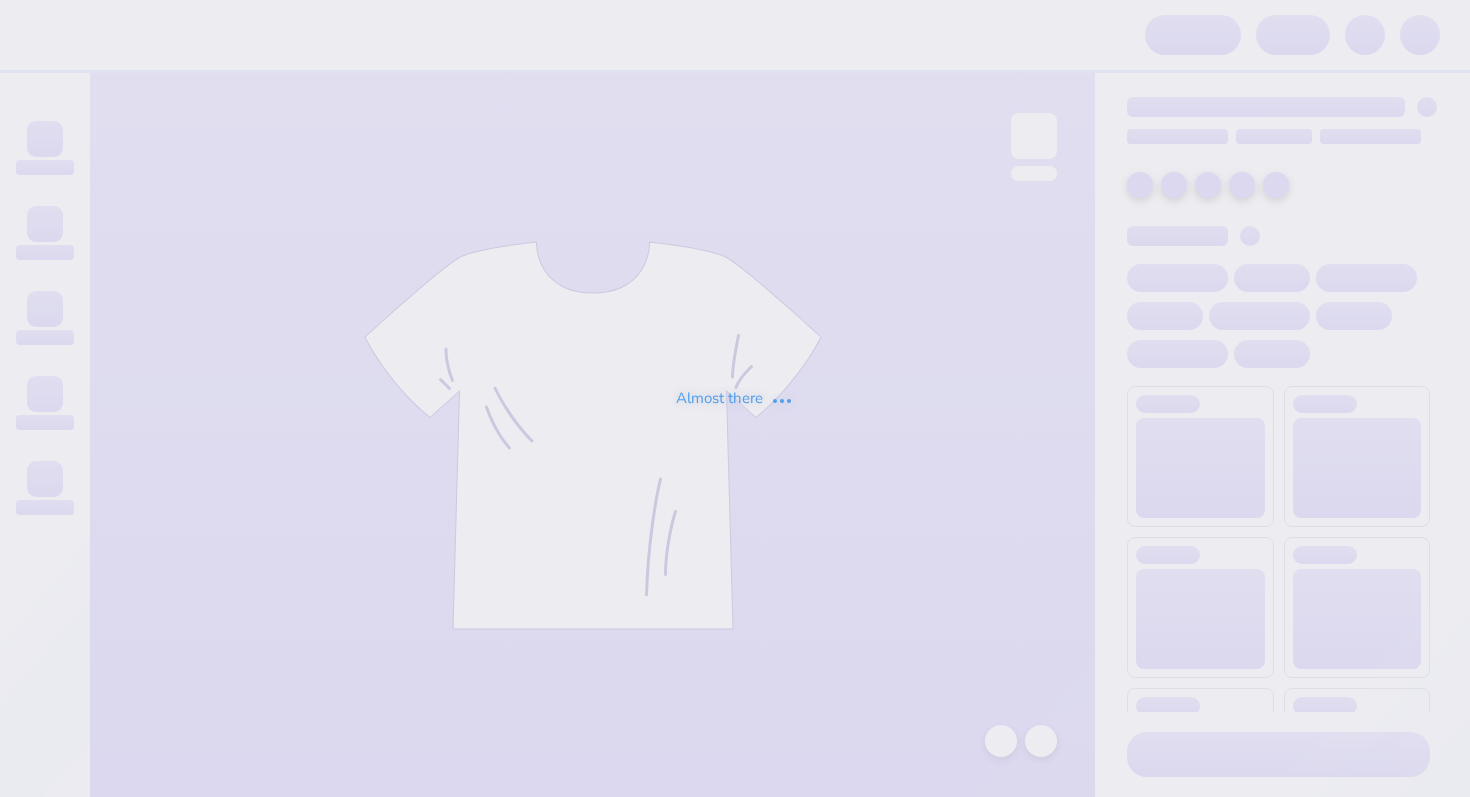 scroll, scrollTop: 0, scrollLeft: 0, axis: both 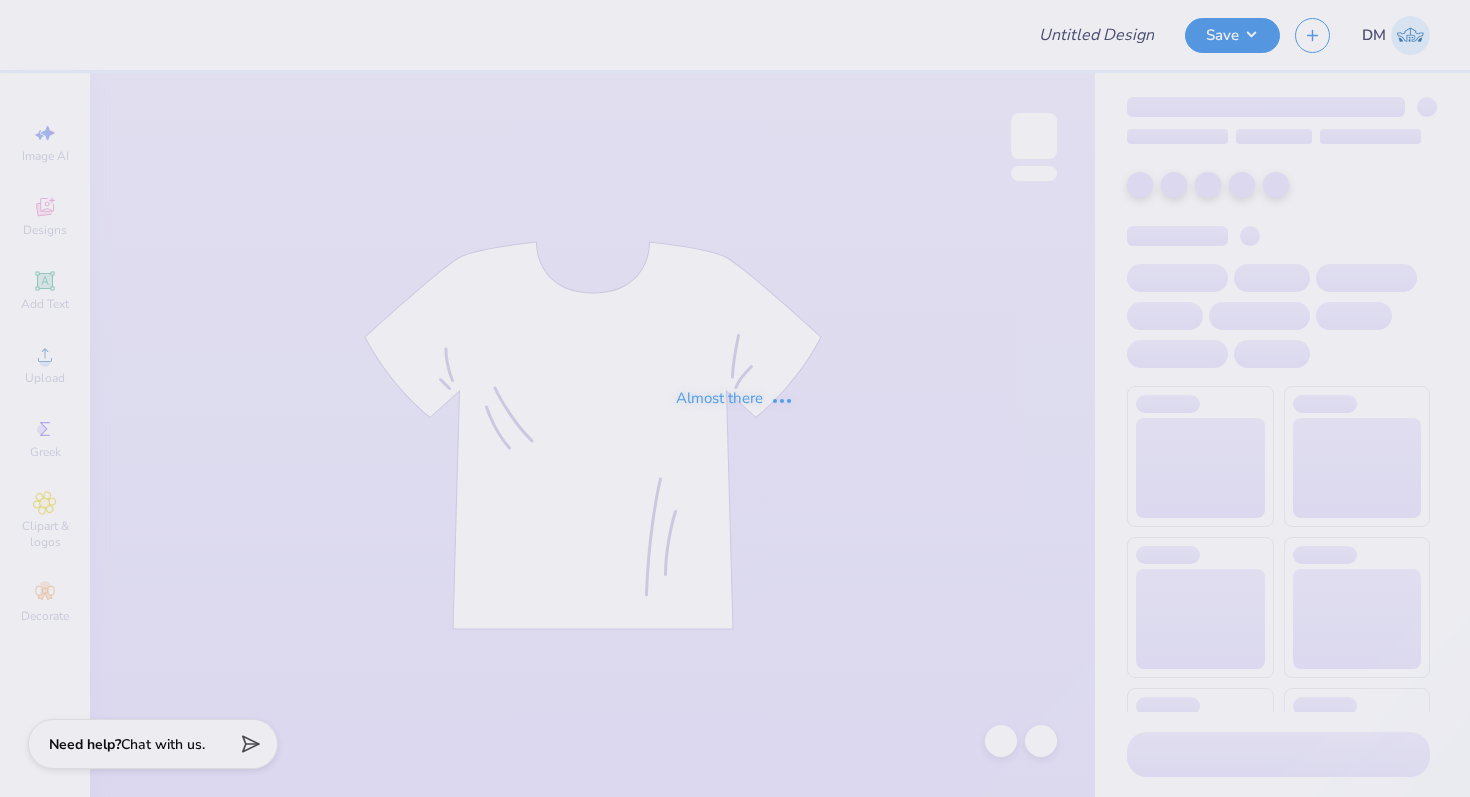 type on "TOTE" 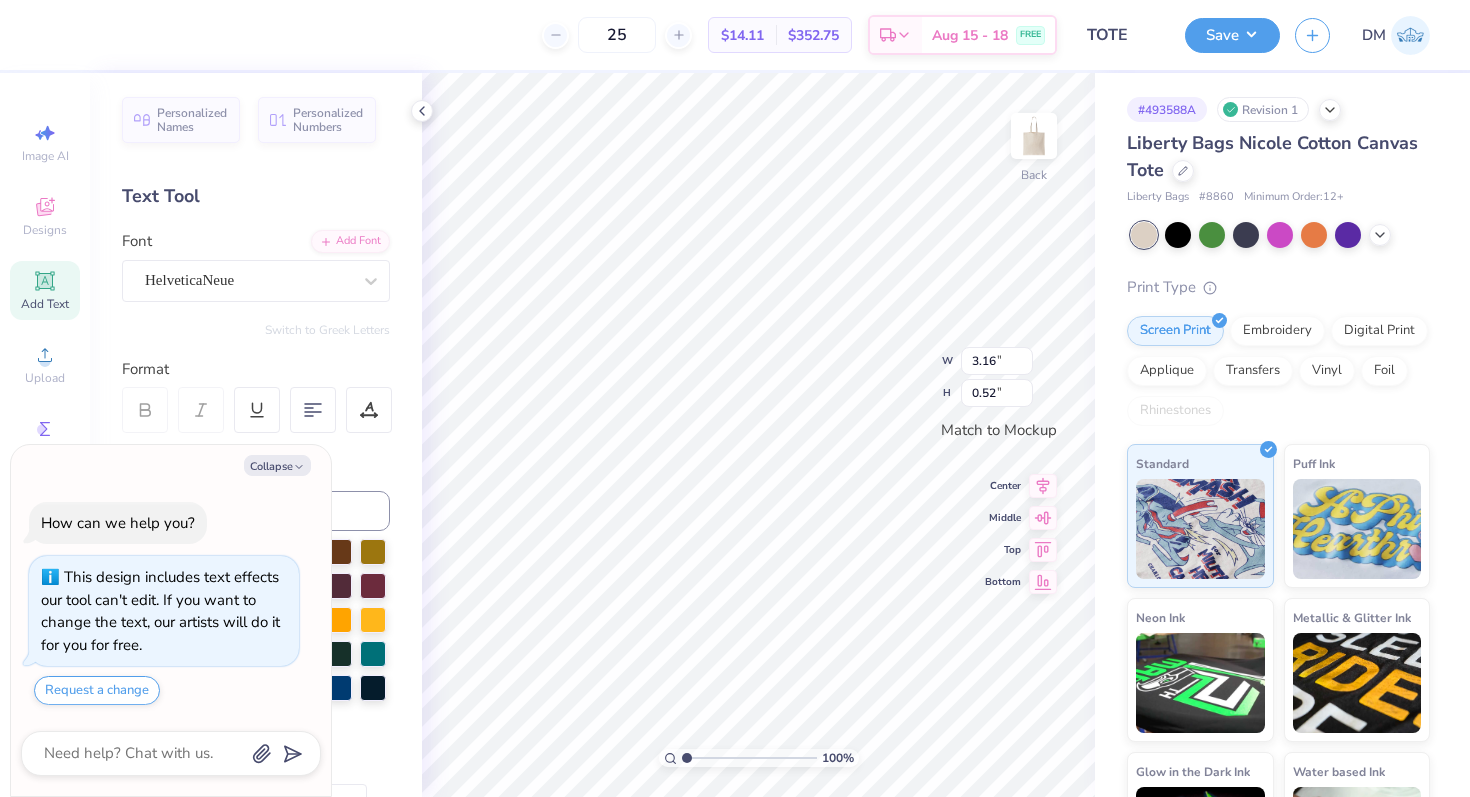type on "x" 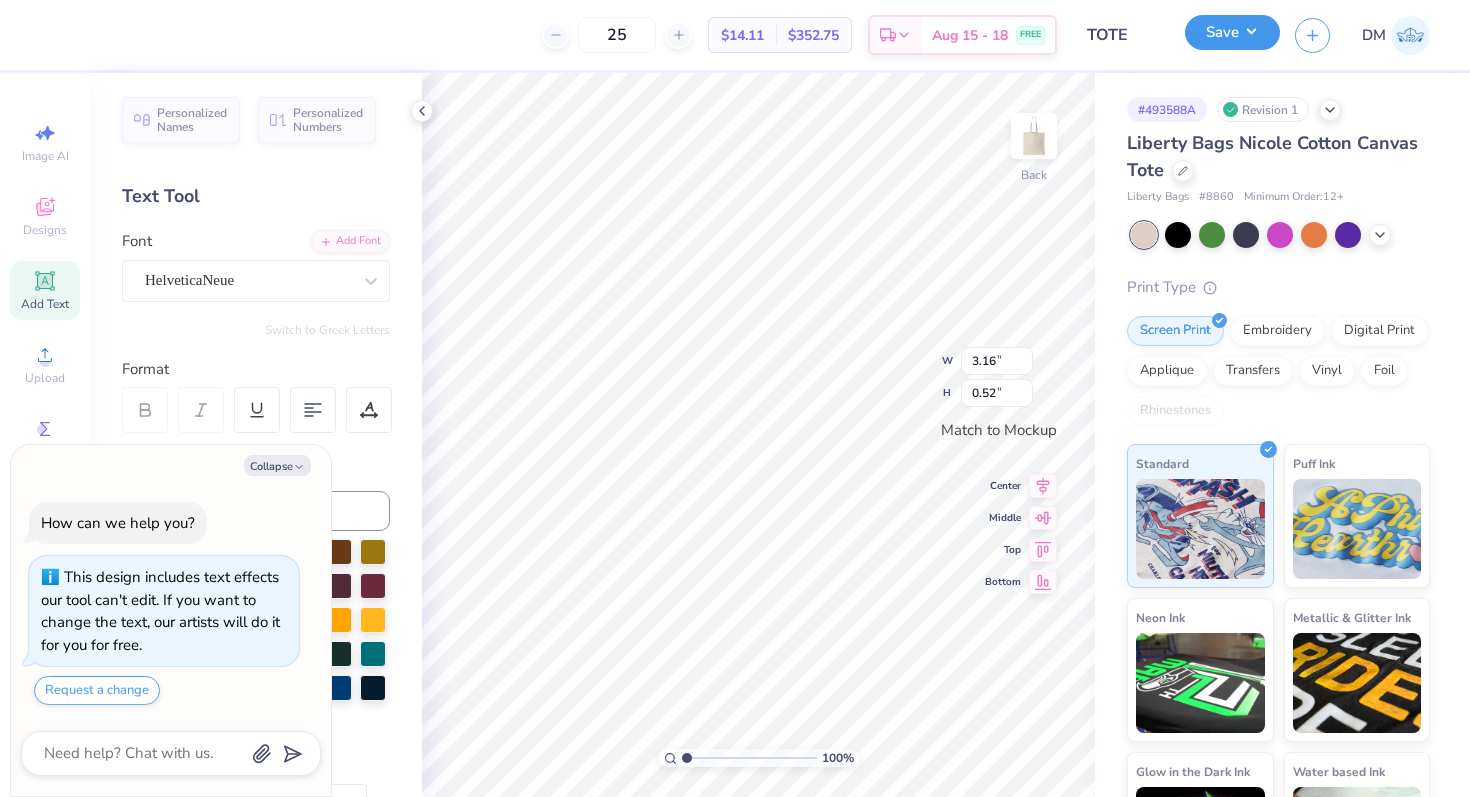 click on "Save" at bounding box center [1232, 32] 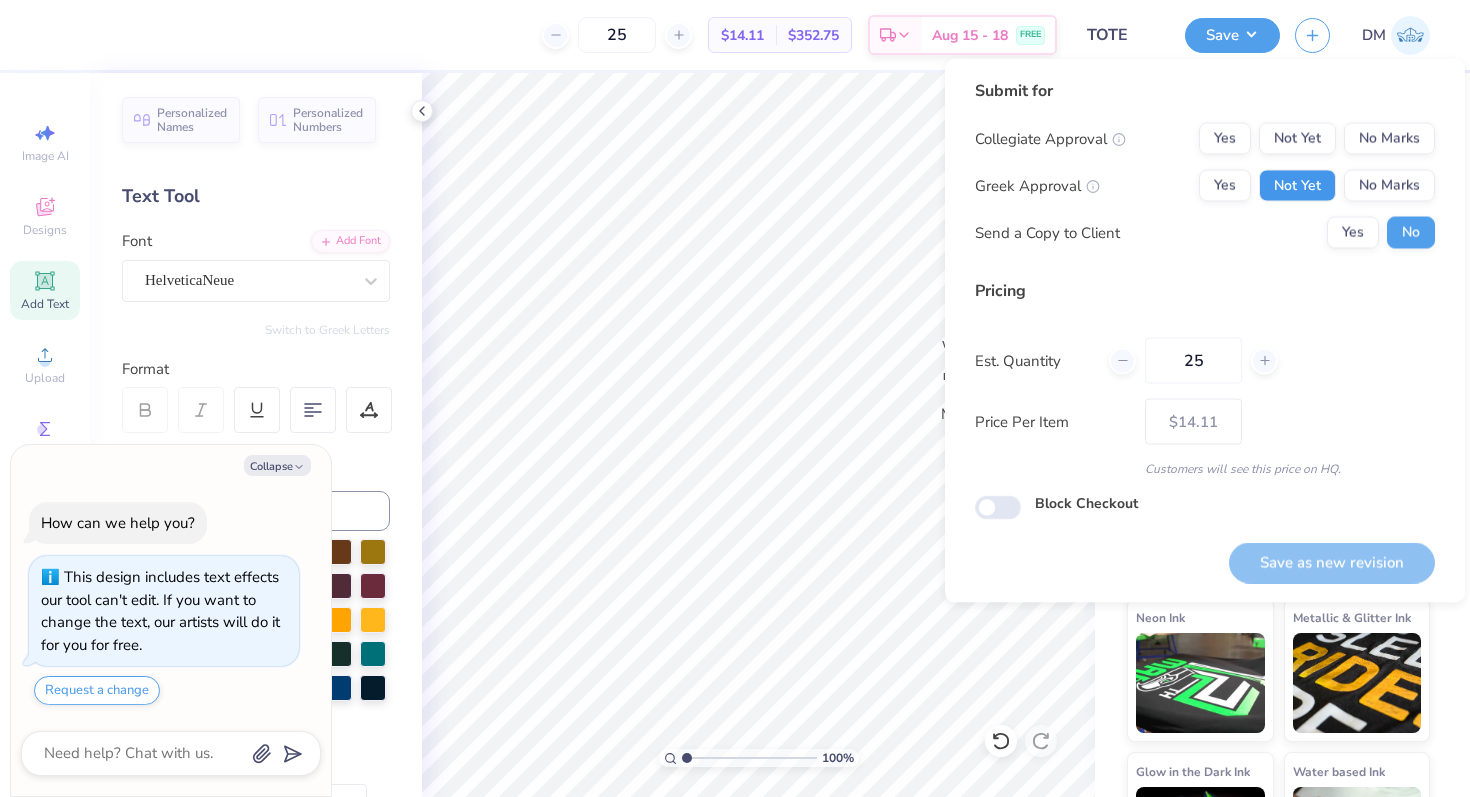 click on "Not Yet" at bounding box center (1297, 186) 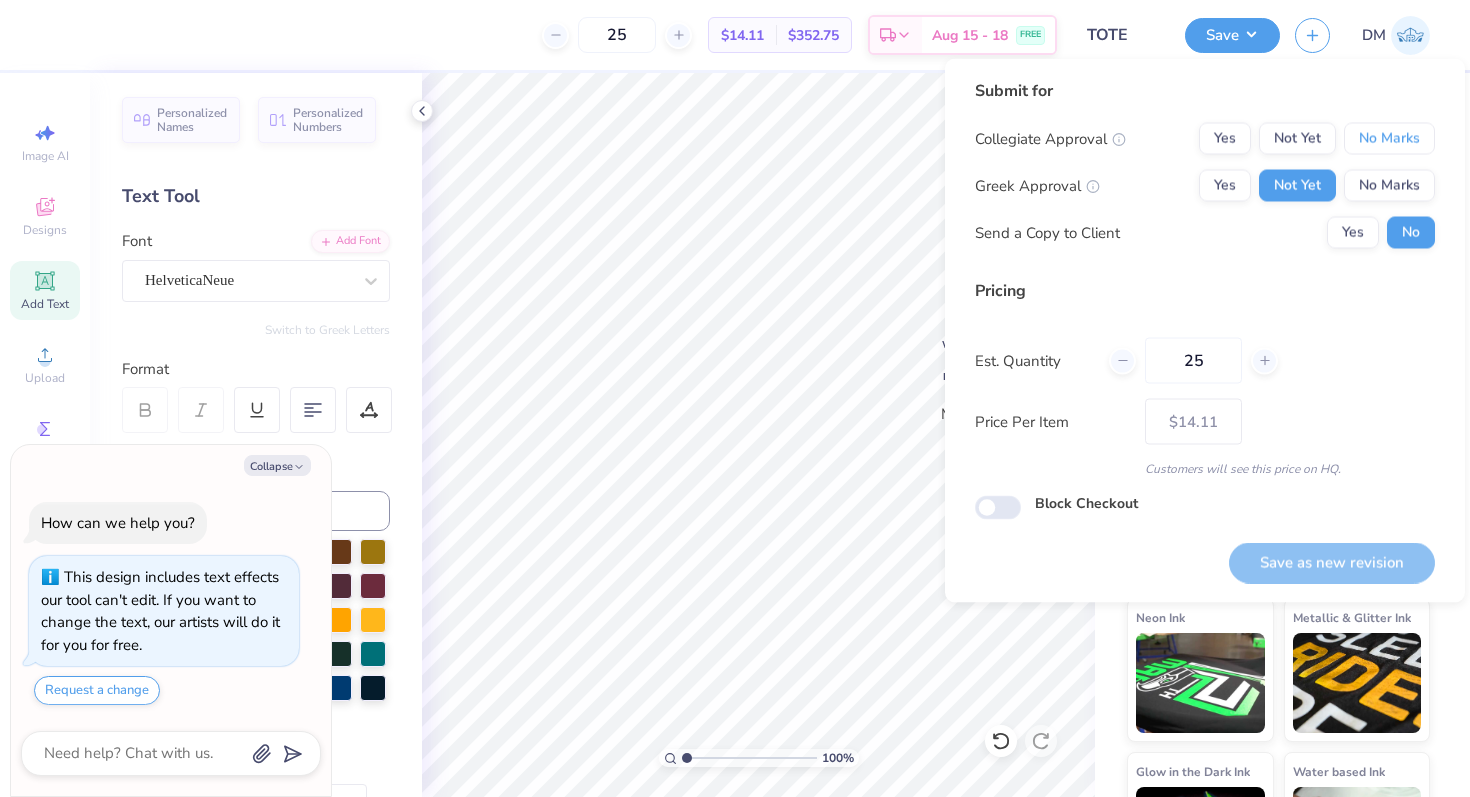click on "No Marks" at bounding box center (1389, 139) 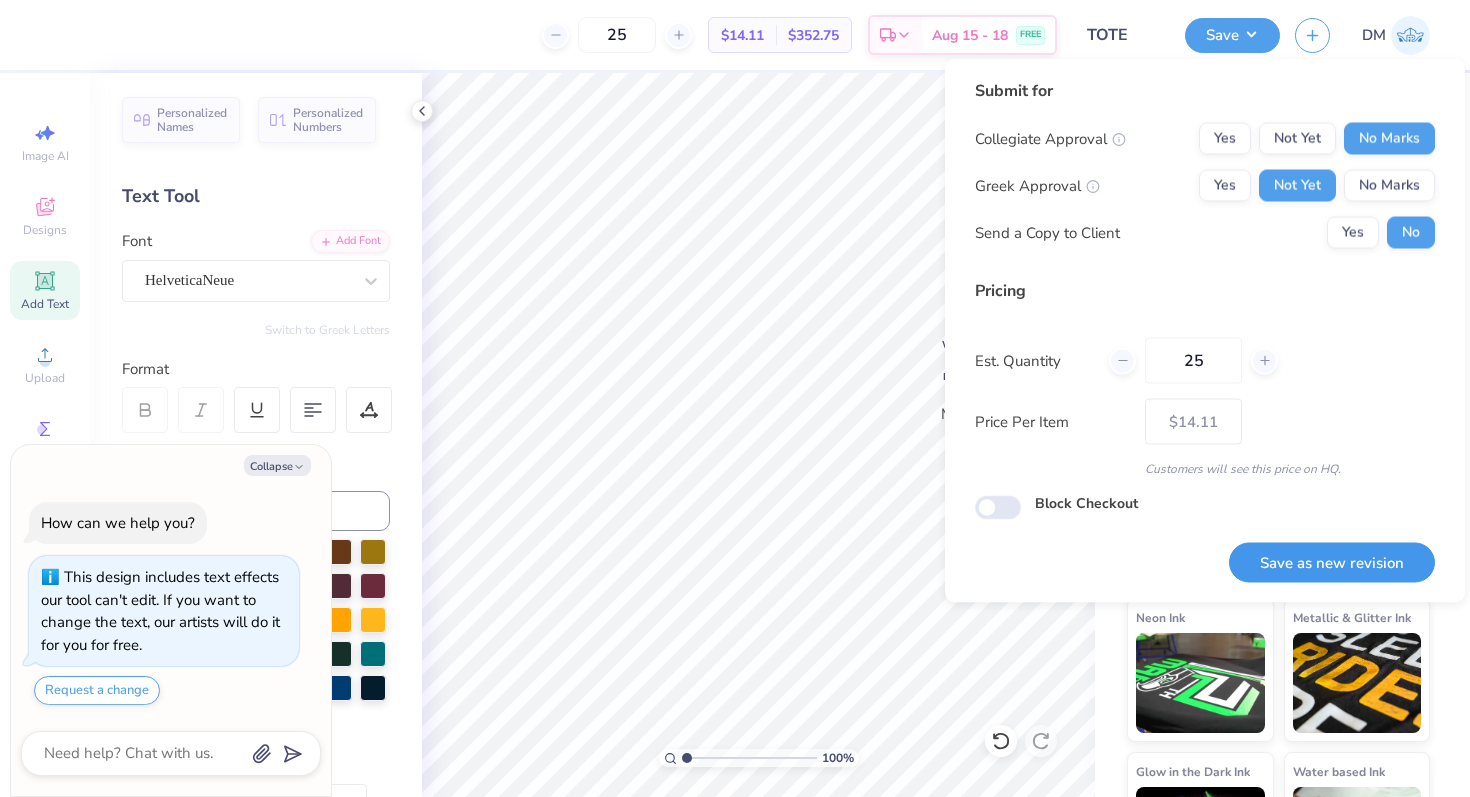 click on "Save as new revision" at bounding box center (1332, 562) 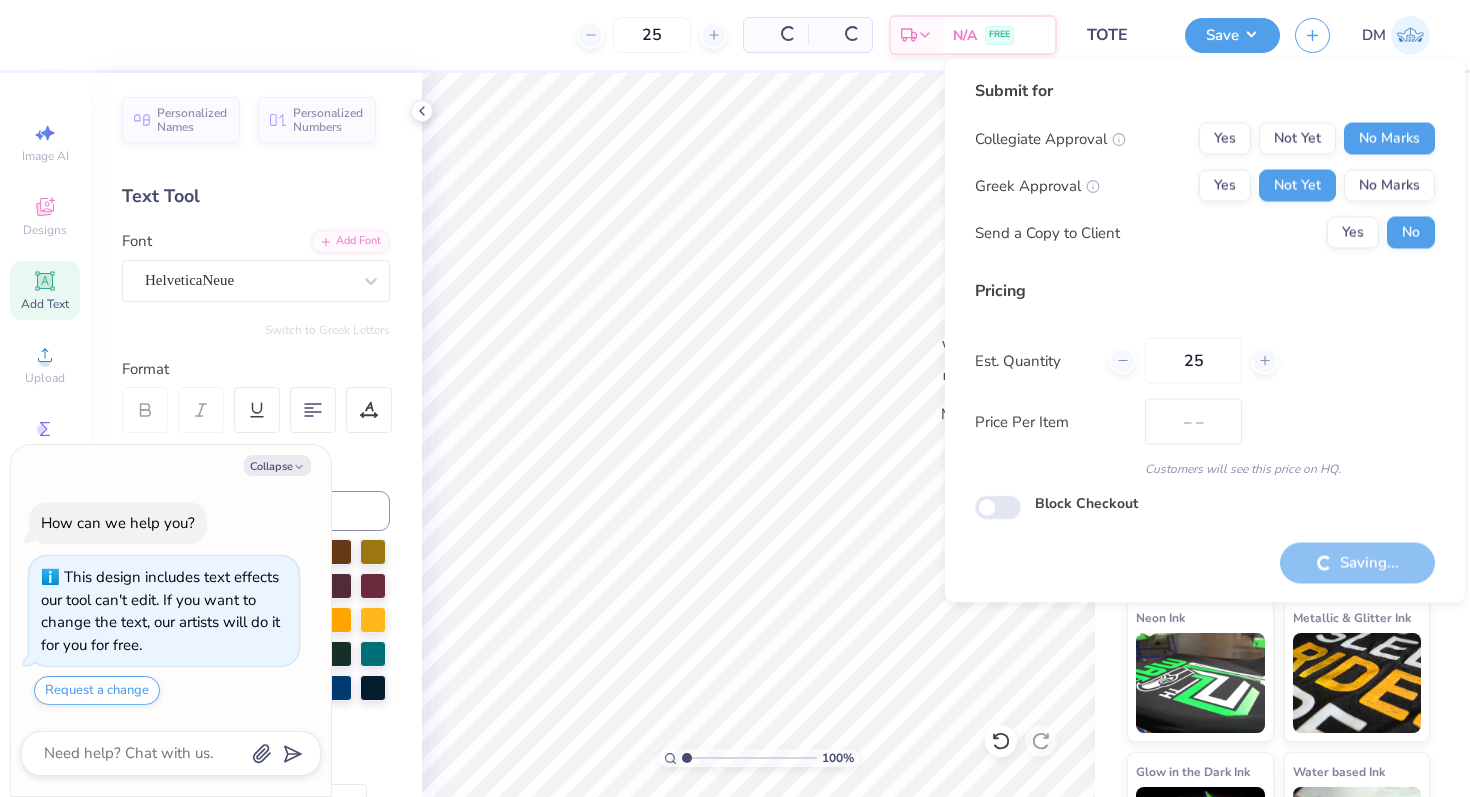 type on "$14.11" 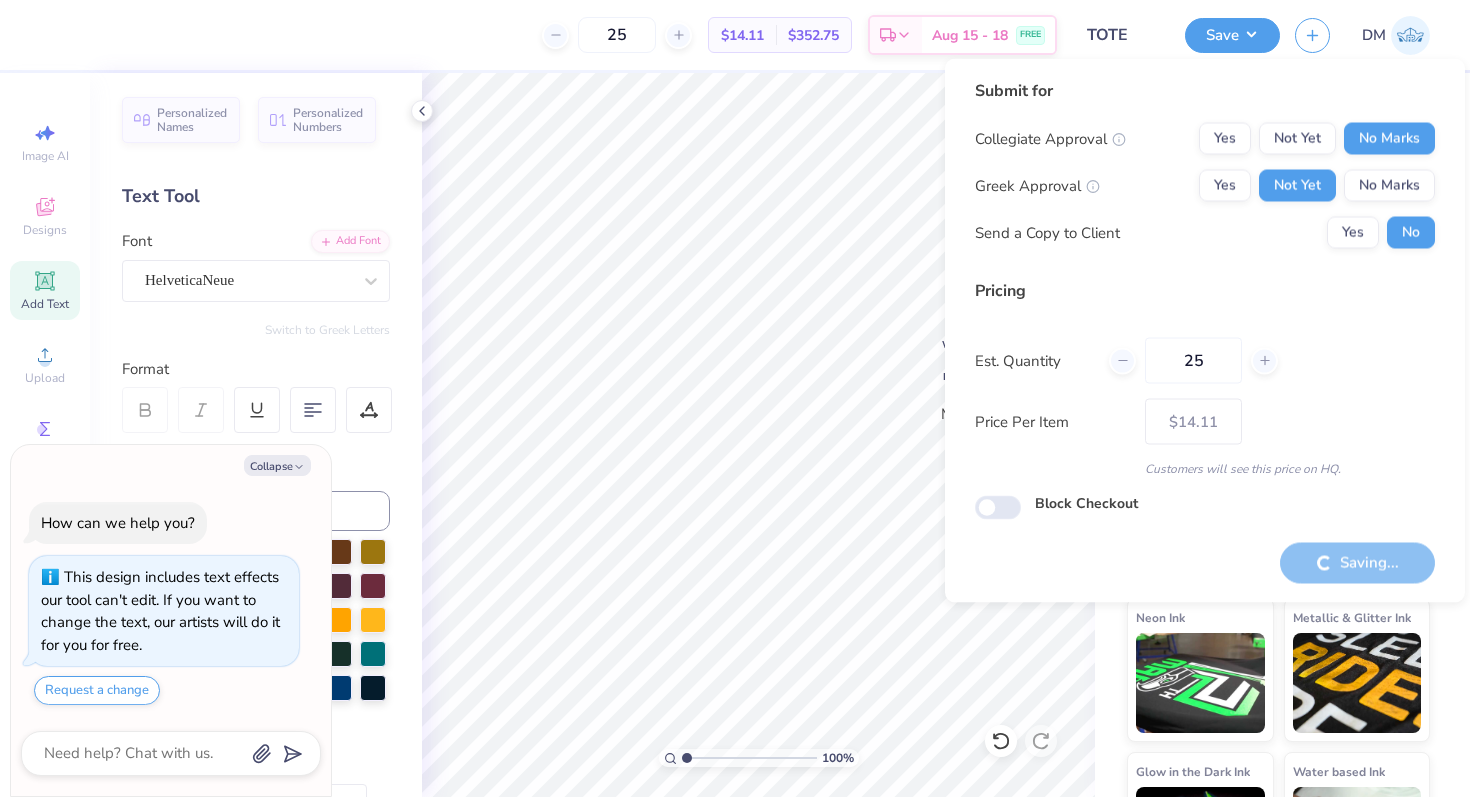 type on "x" 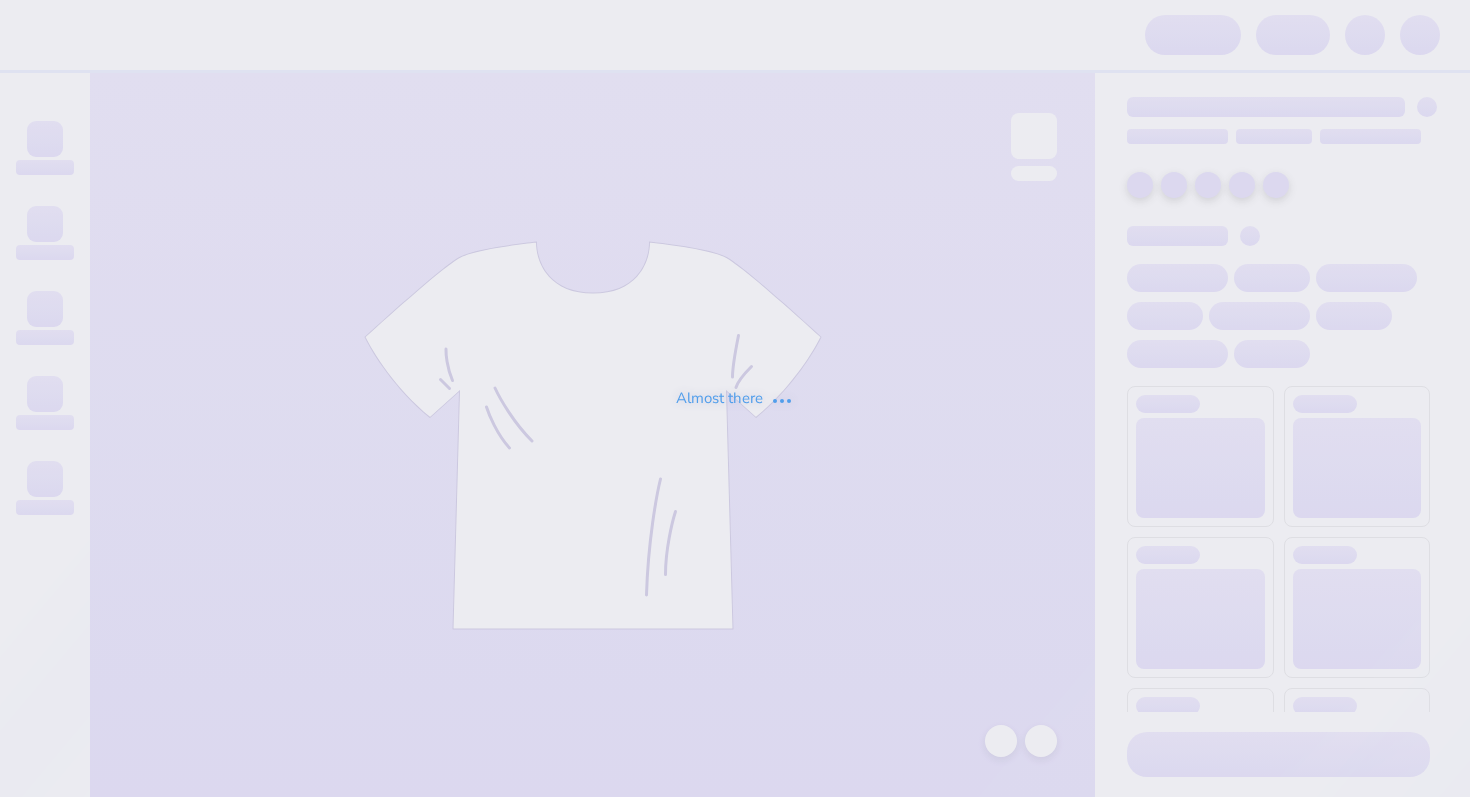 scroll, scrollTop: 0, scrollLeft: 0, axis: both 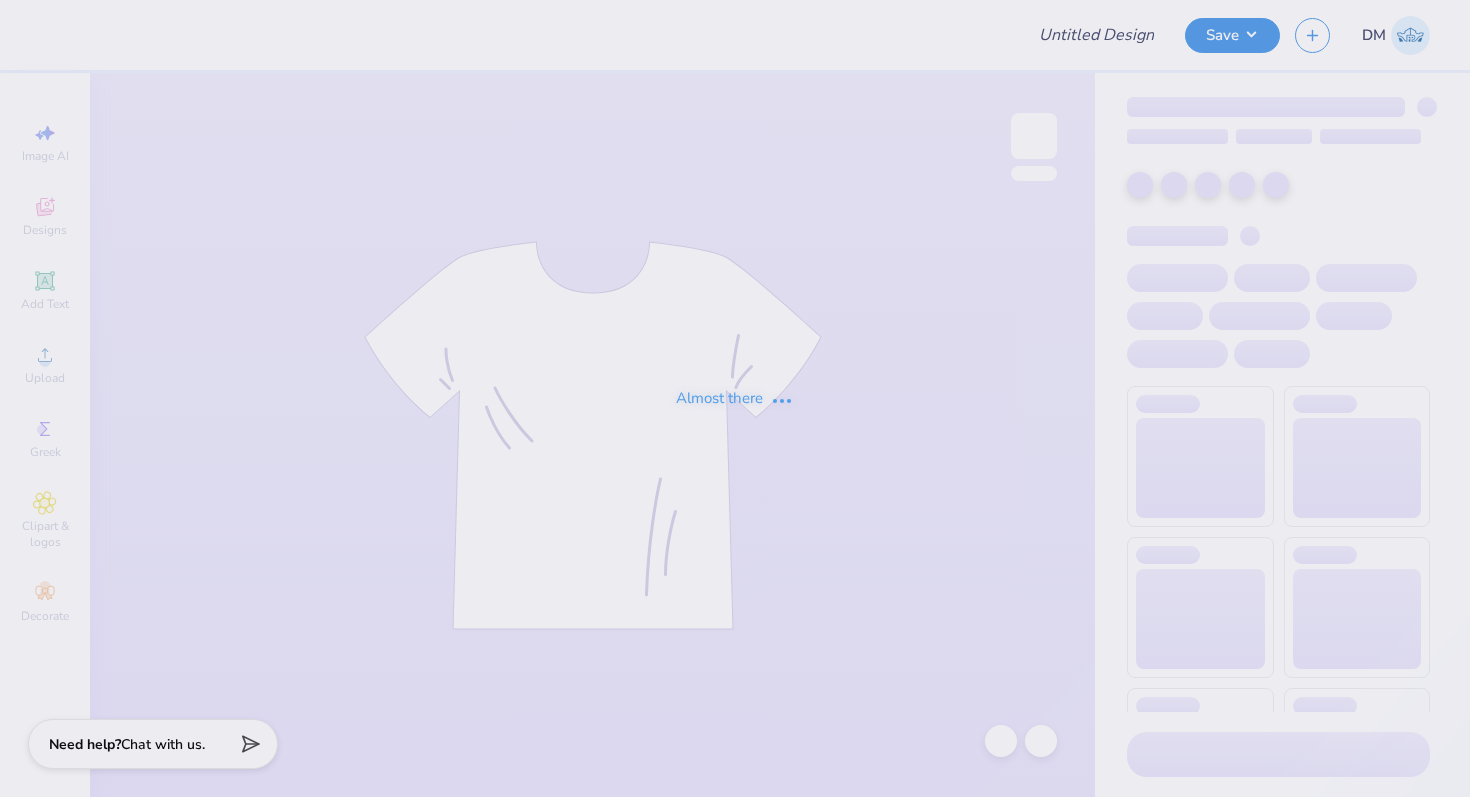 type on "TOTE" 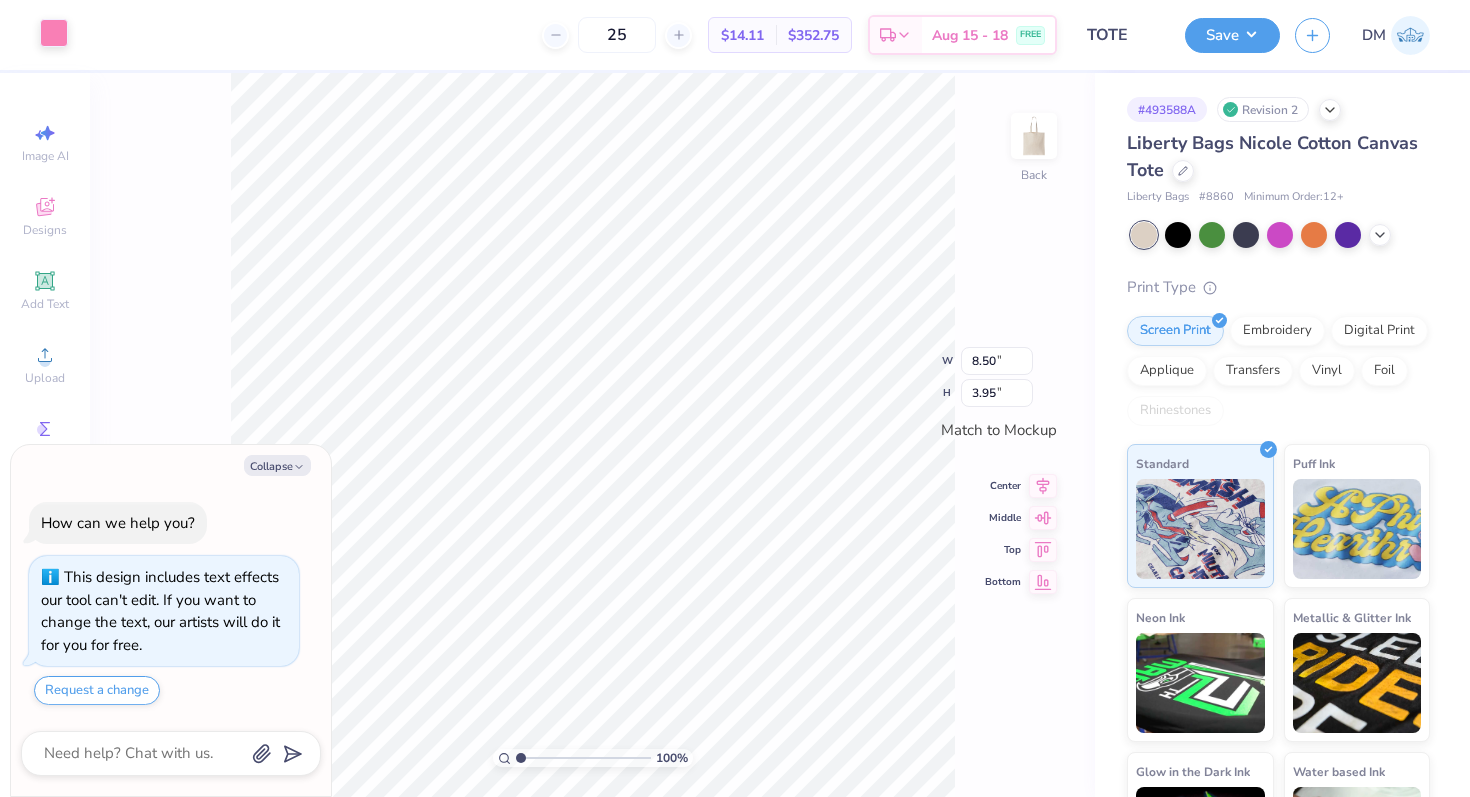 click at bounding box center [54, 33] 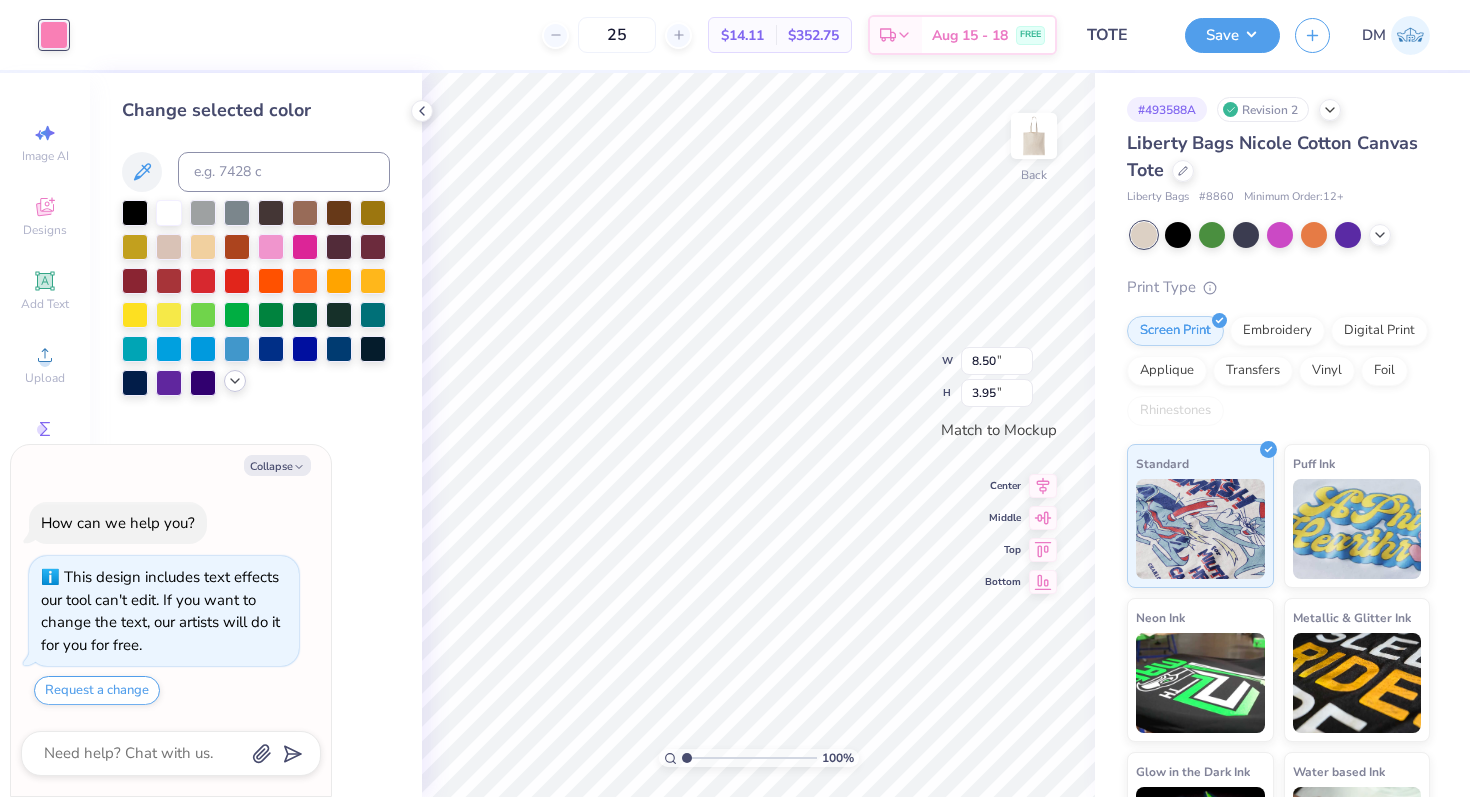 click 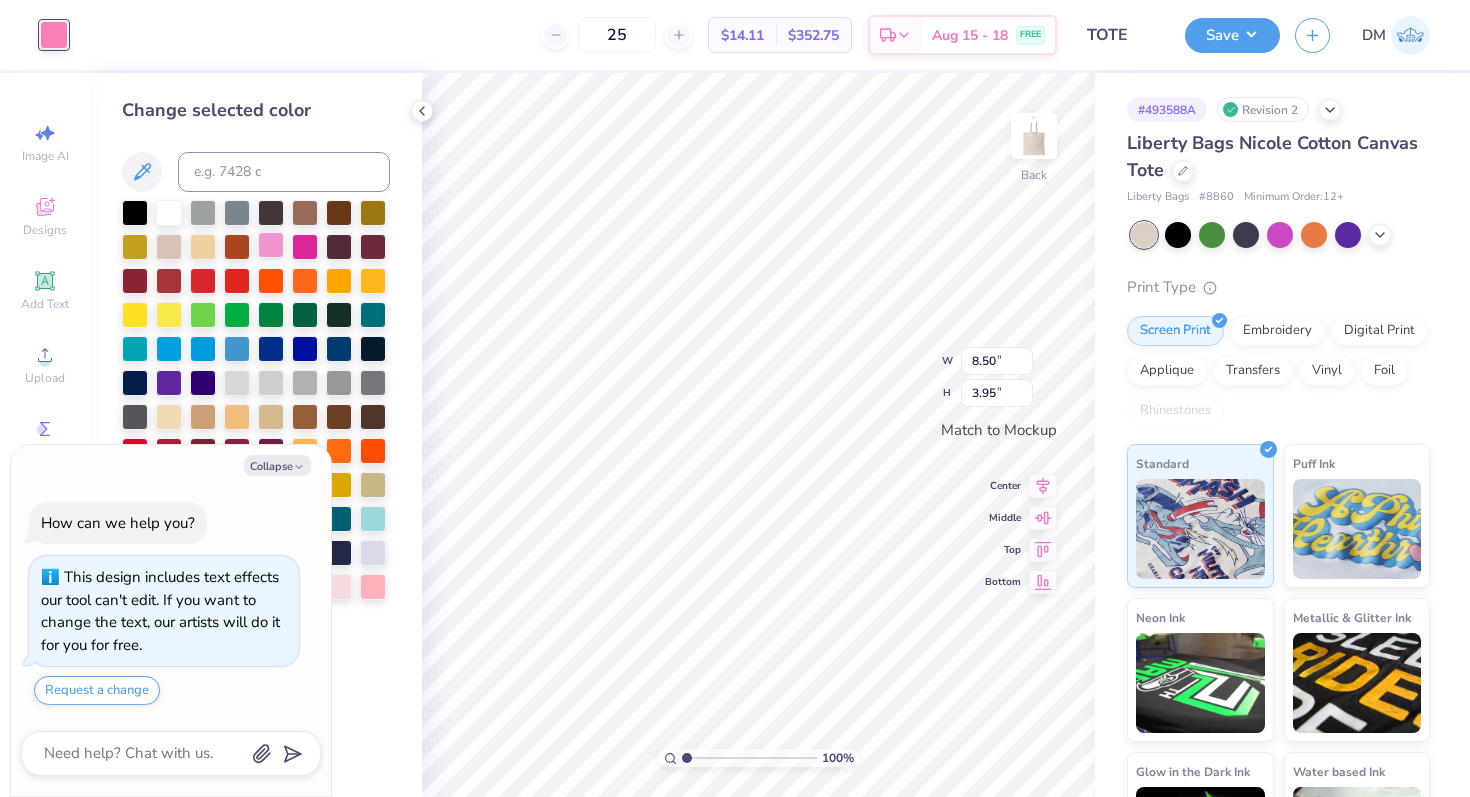 click at bounding box center [271, 245] 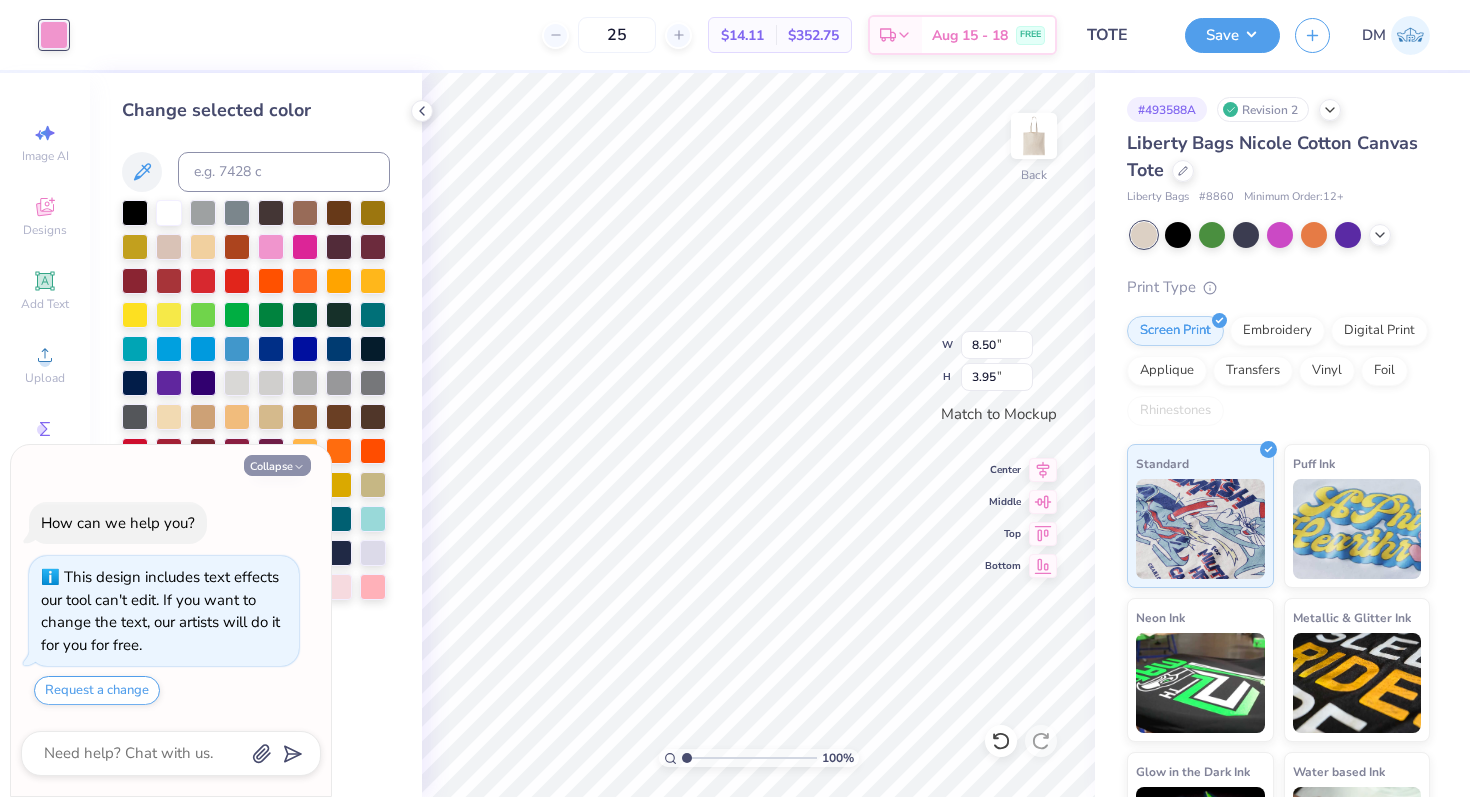 click on "Collapse" at bounding box center [277, 465] 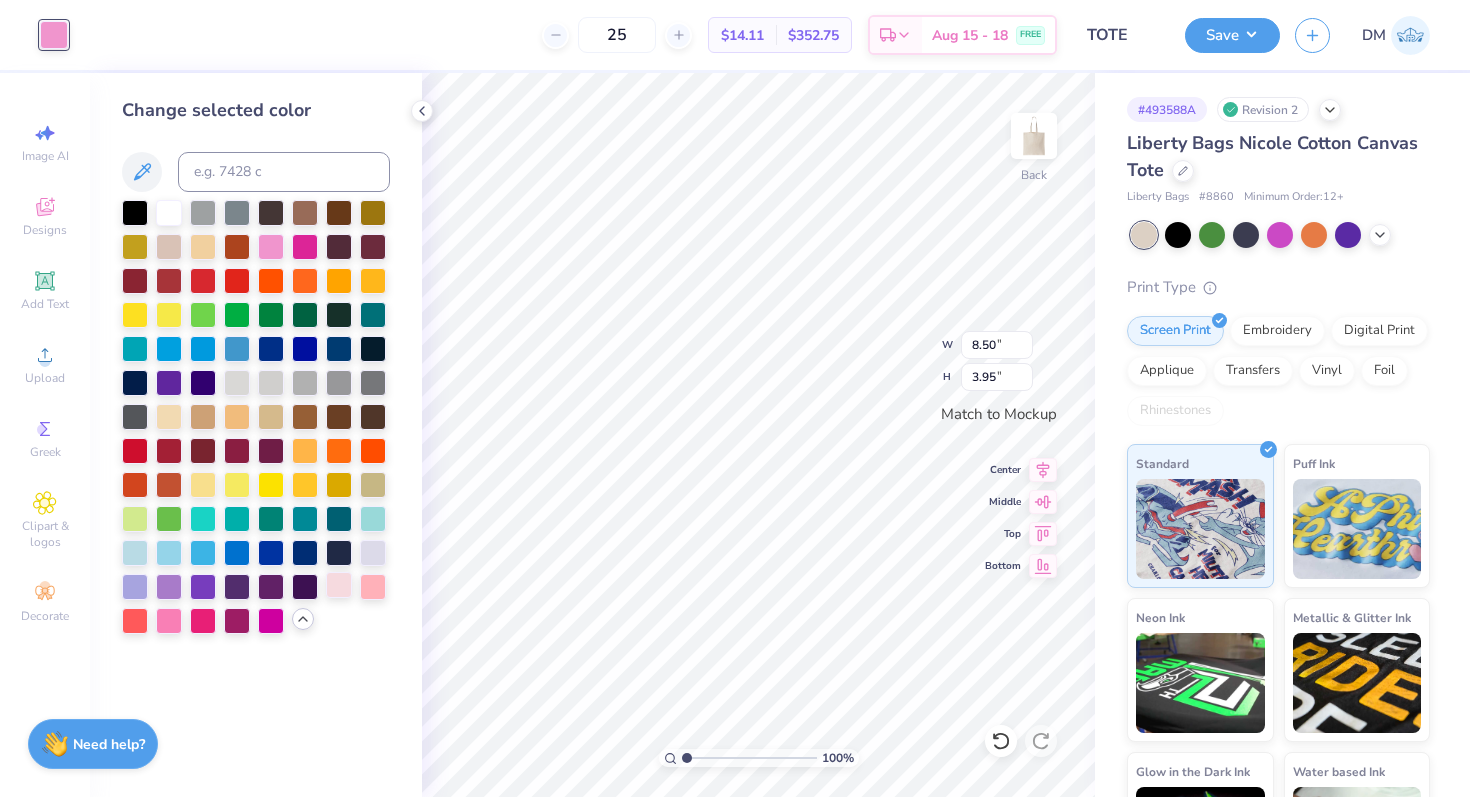 click at bounding box center (339, 585) 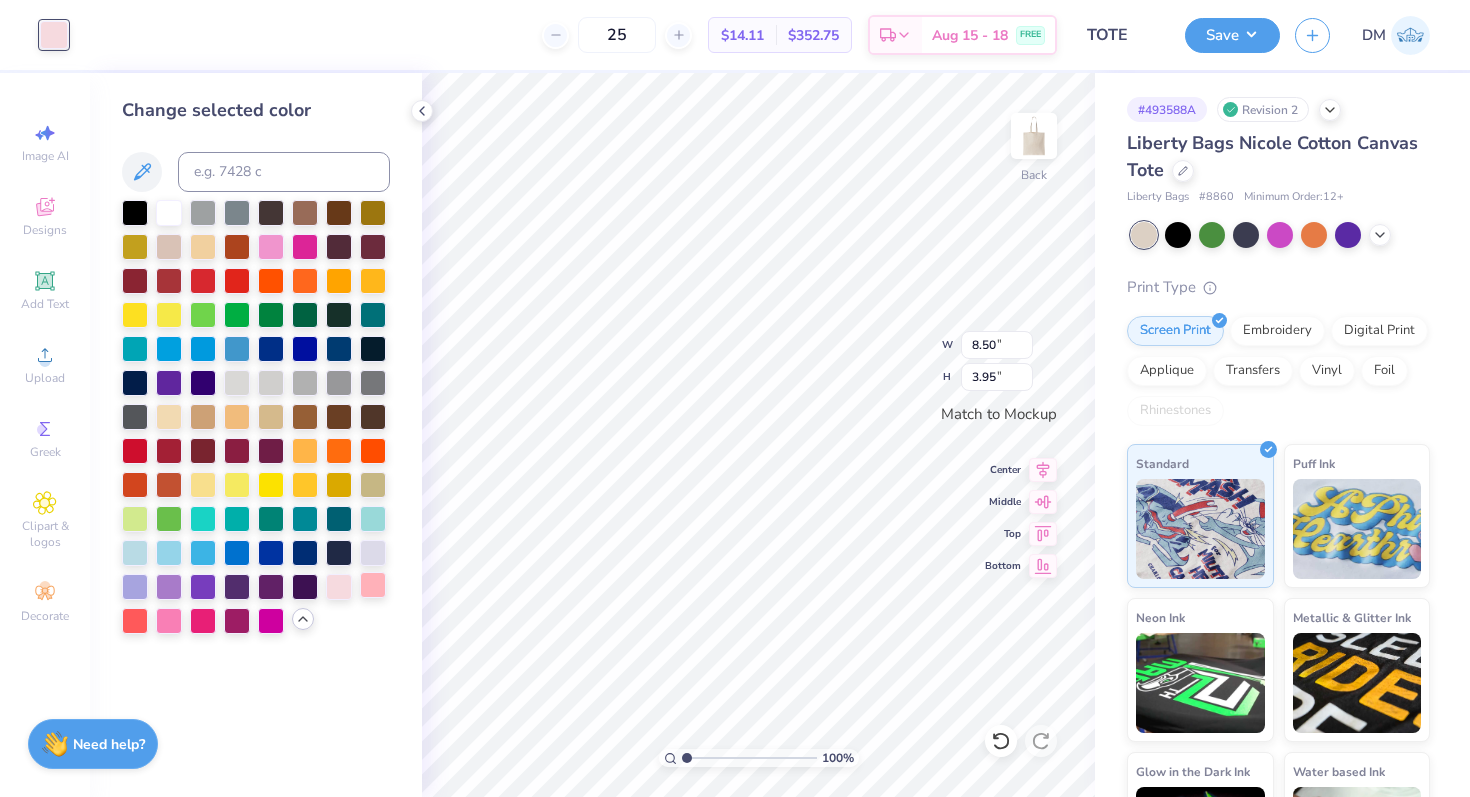 click at bounding box center [373, 585] 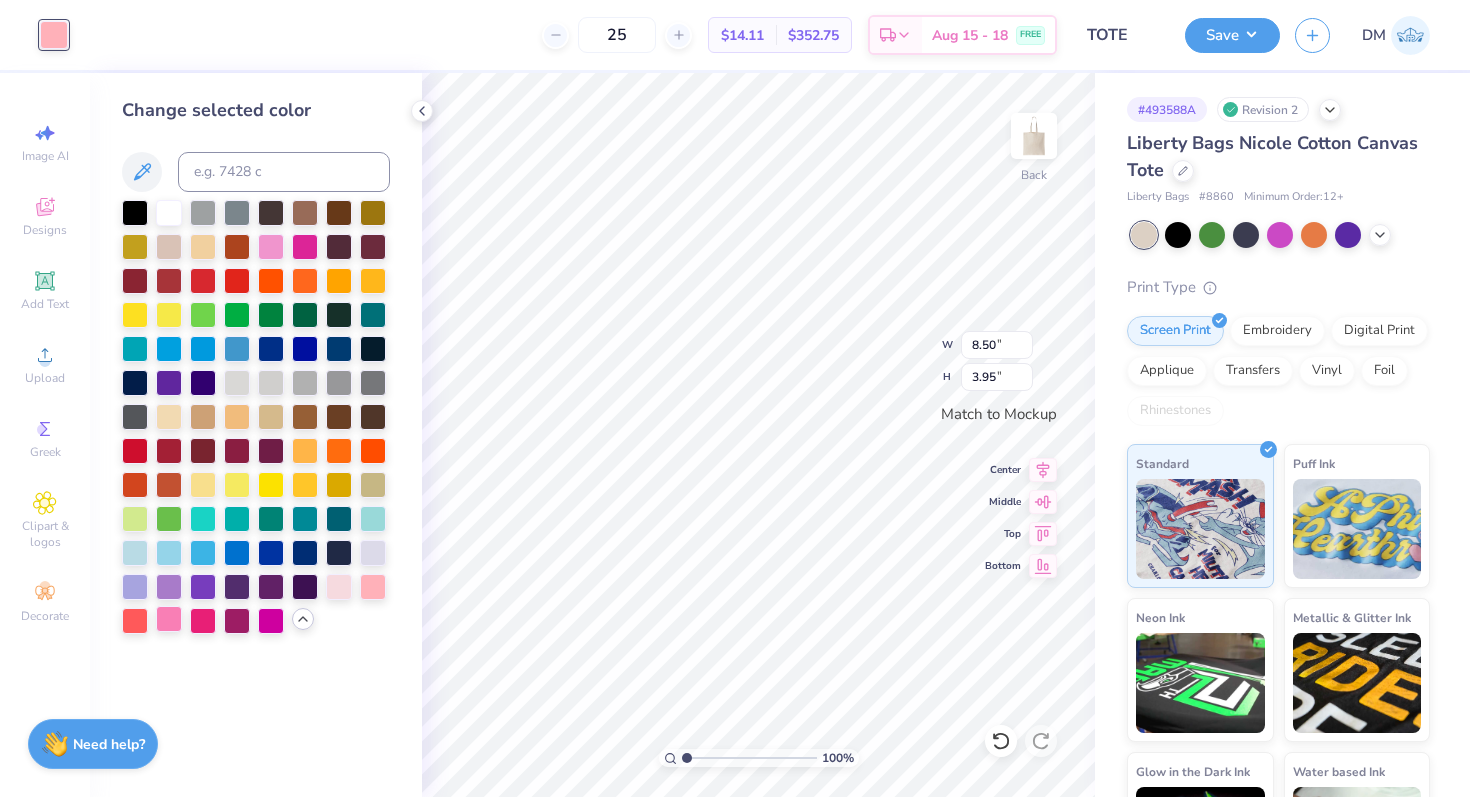 click at bounding box center [169, 619] 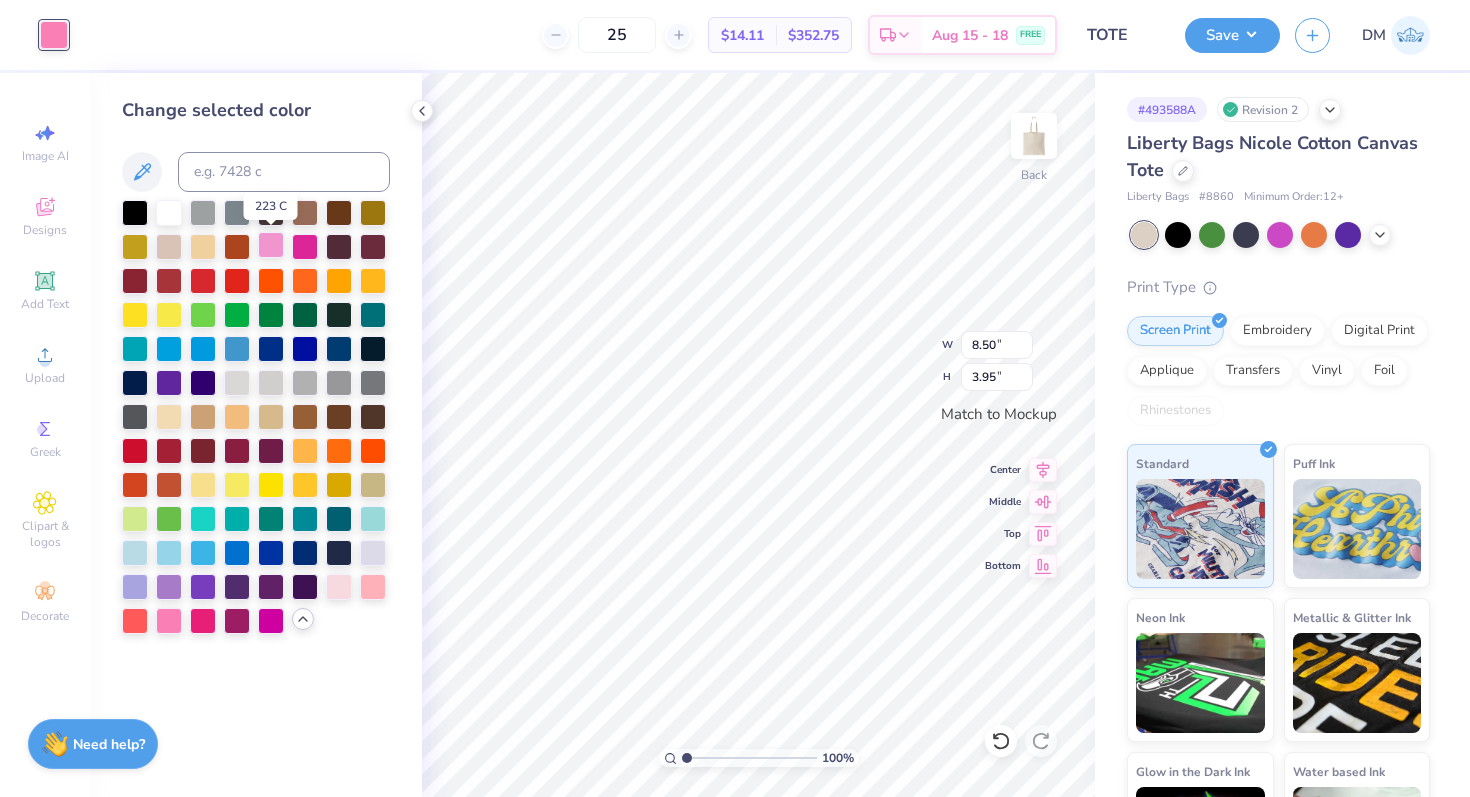 click at bounding box center [271, 245] 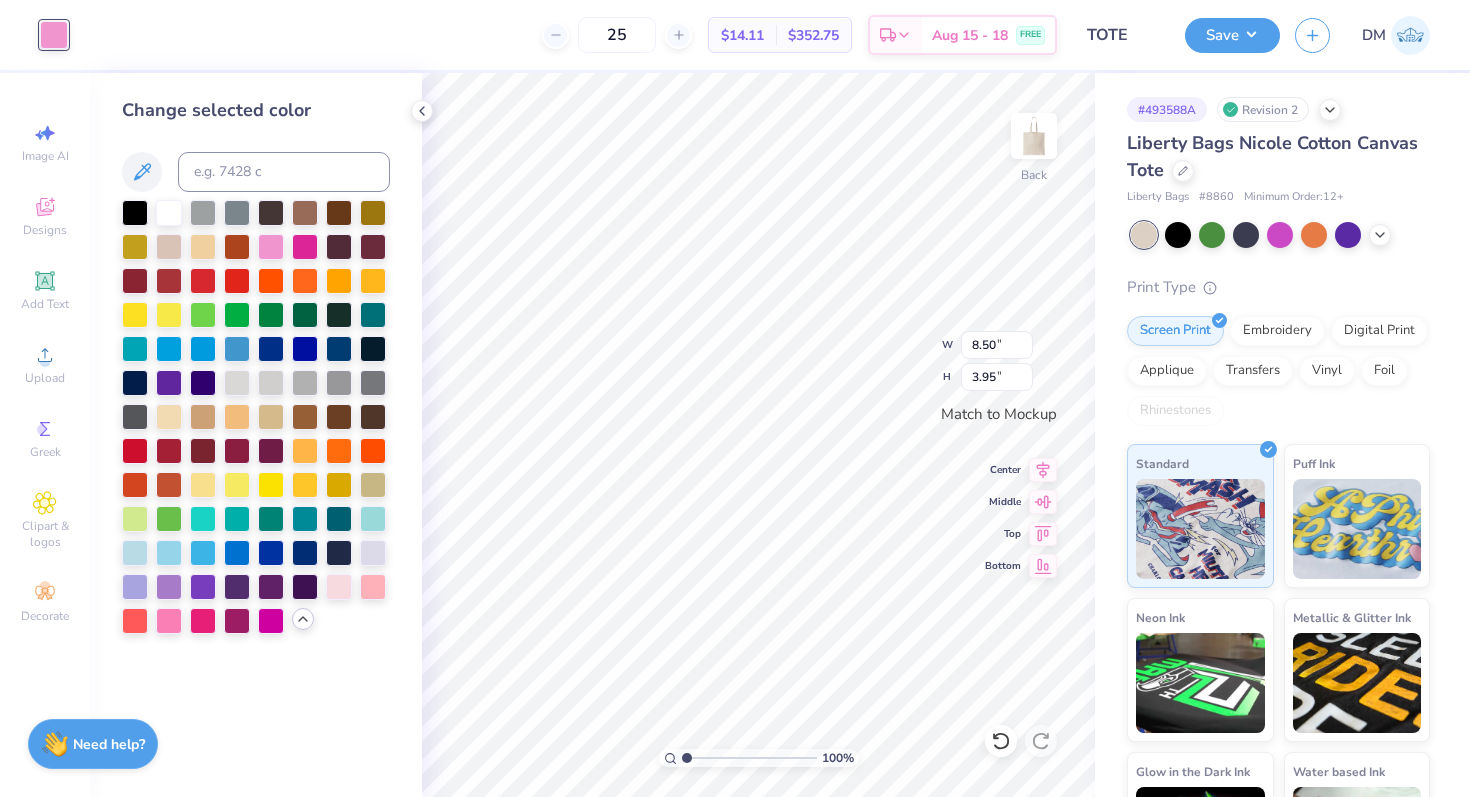 click at bounding box center [256, 417] 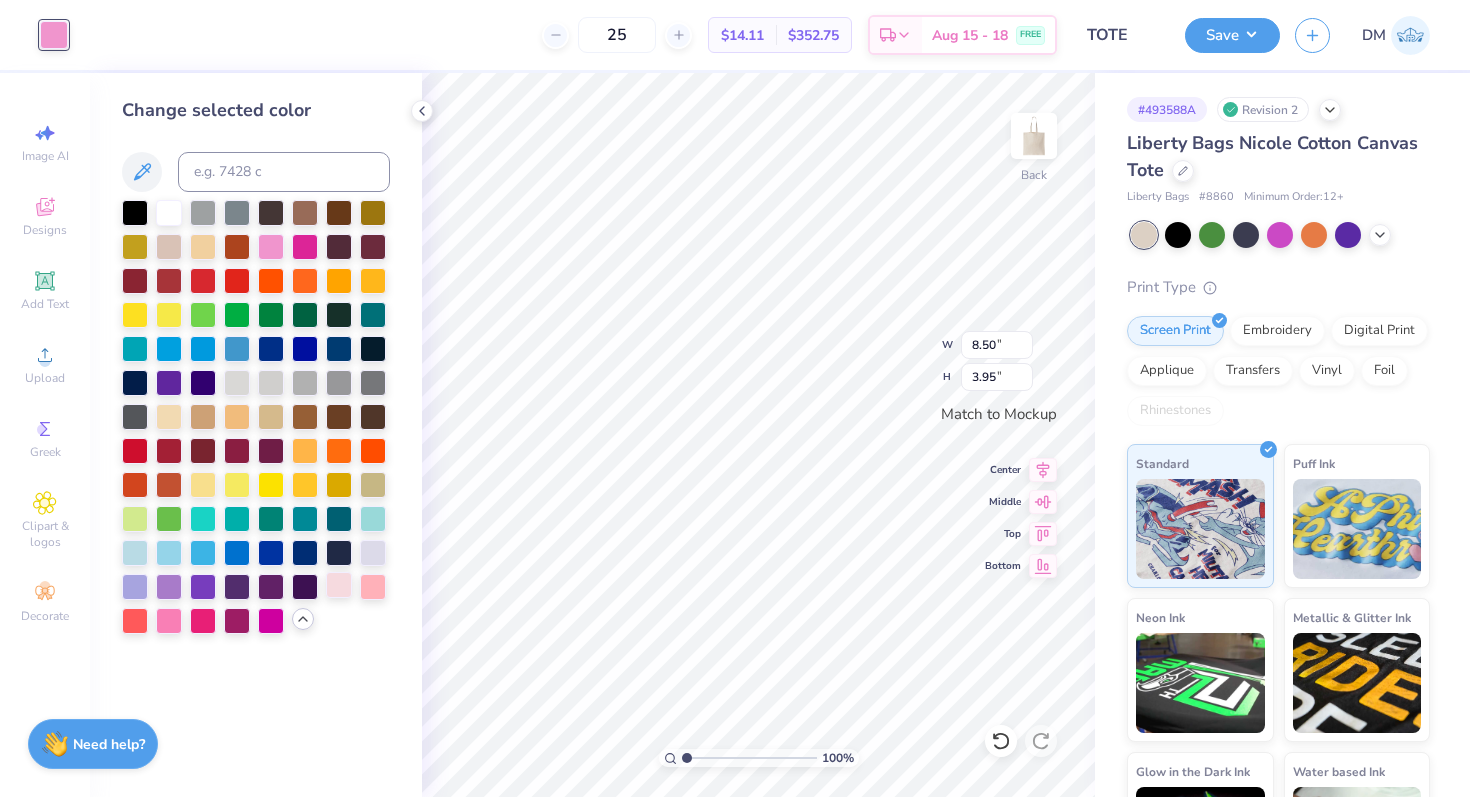 click at bounding box center (339, 585) 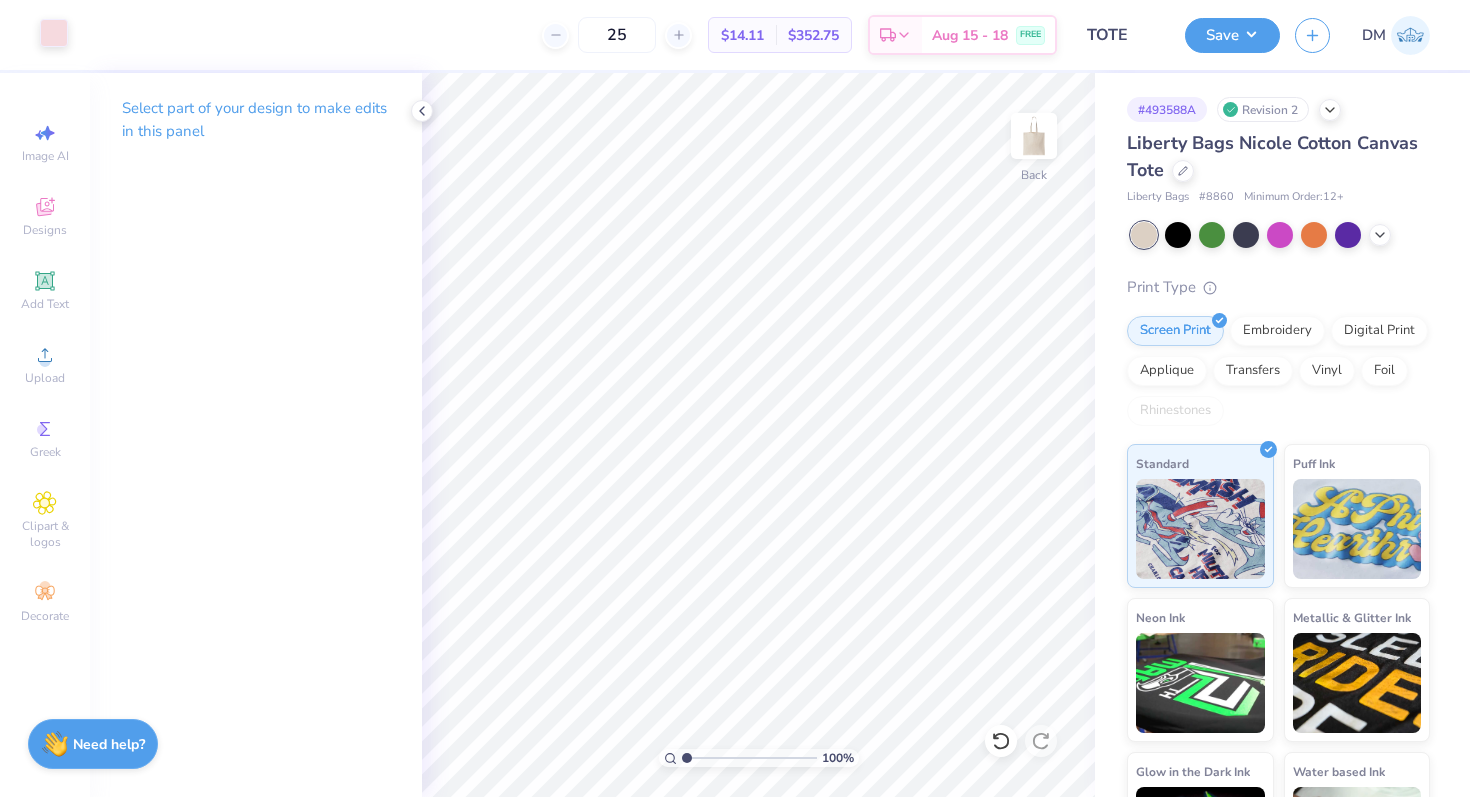 click at bounding box center [54, 33] 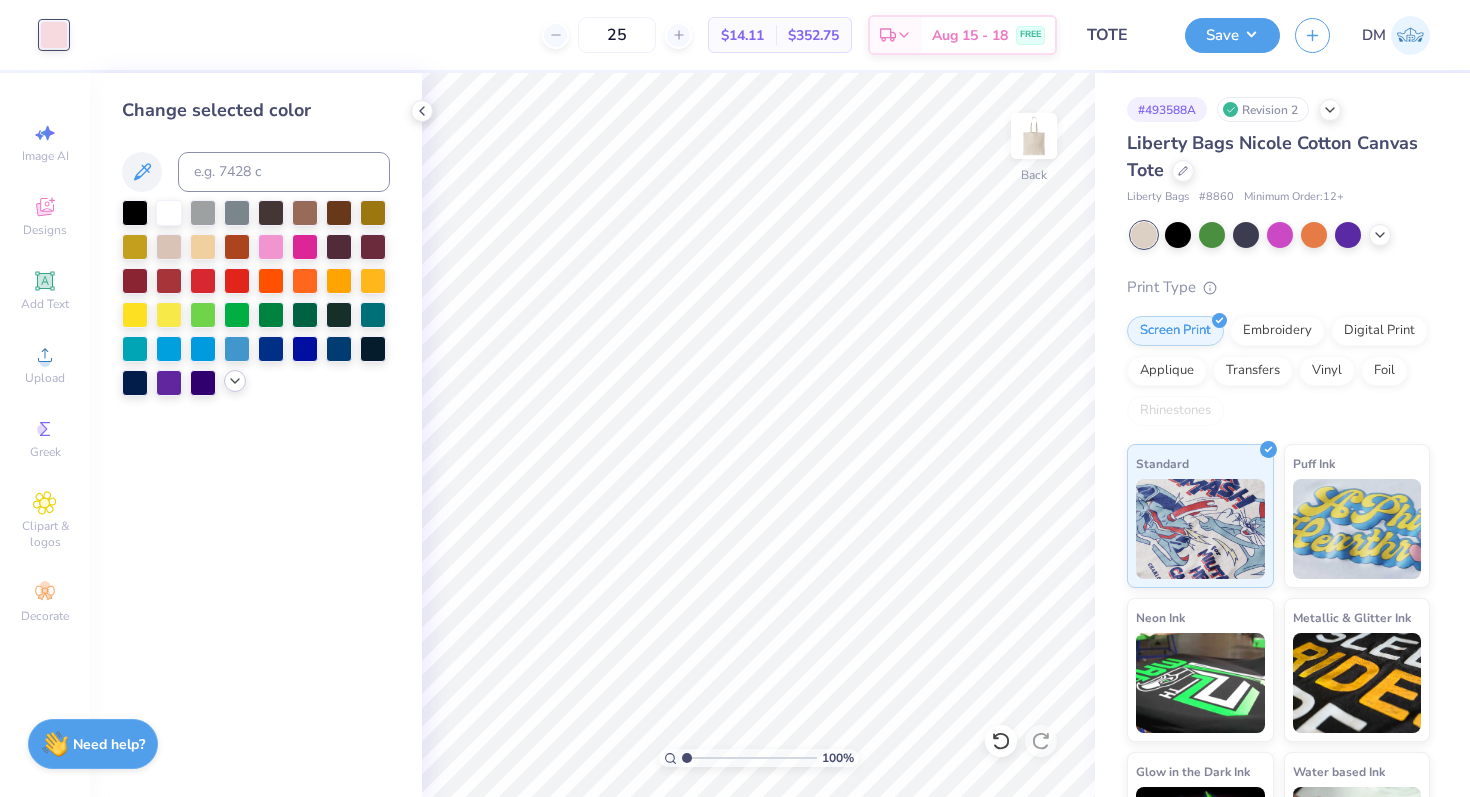 click at bounding box center (235, 381) 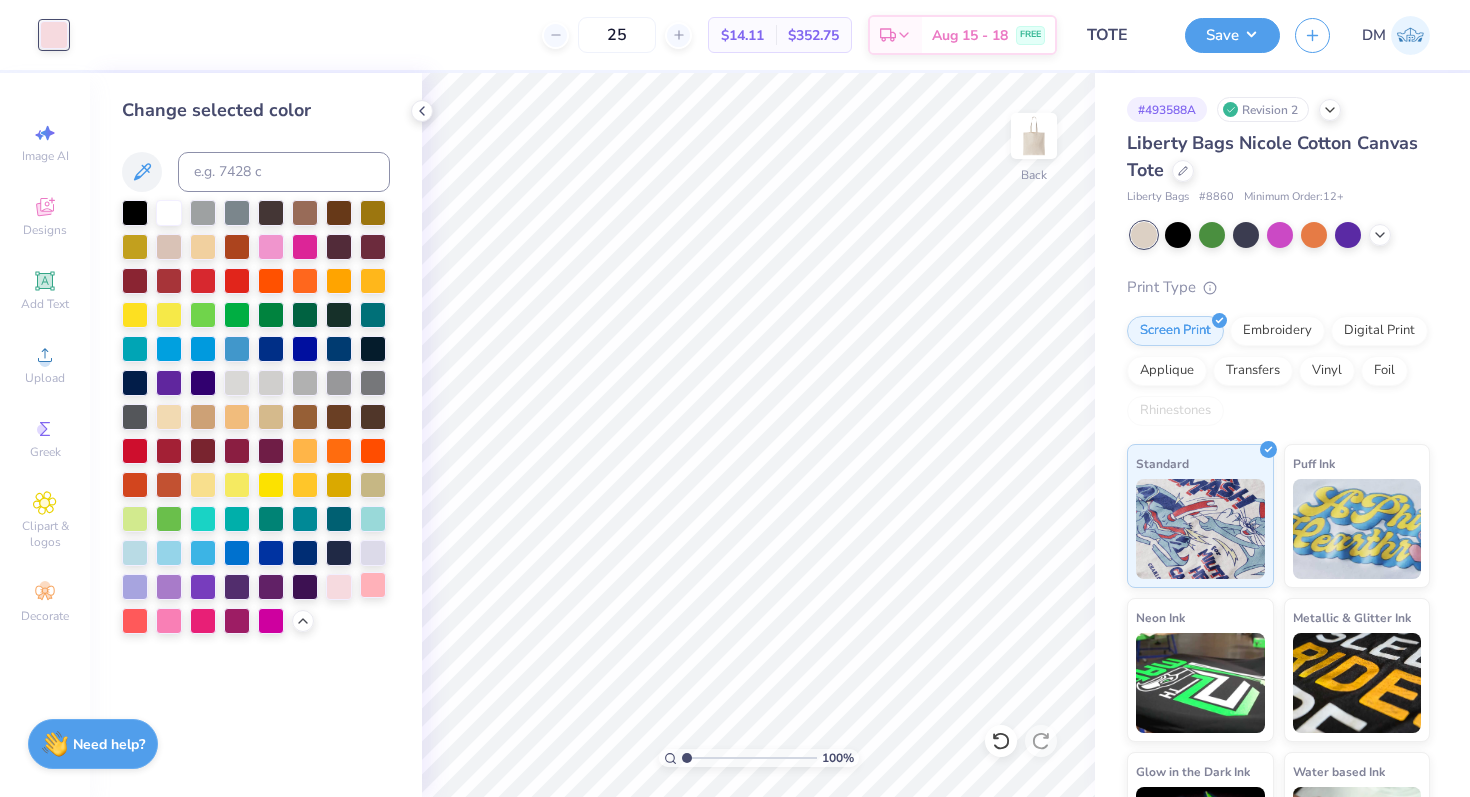 click at bounding box center [373, 585] 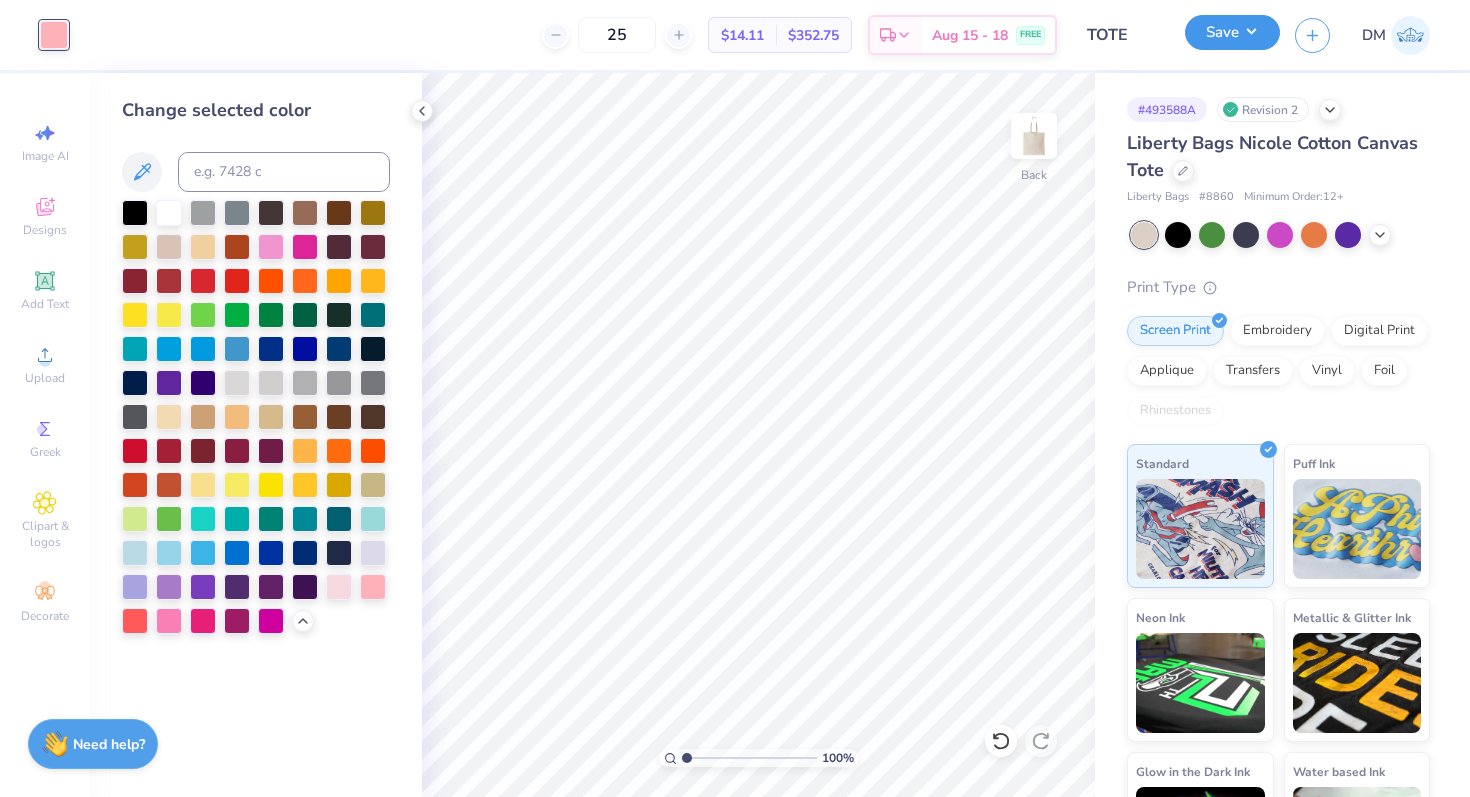 click on "Save" at bounding box center [1232, 32] 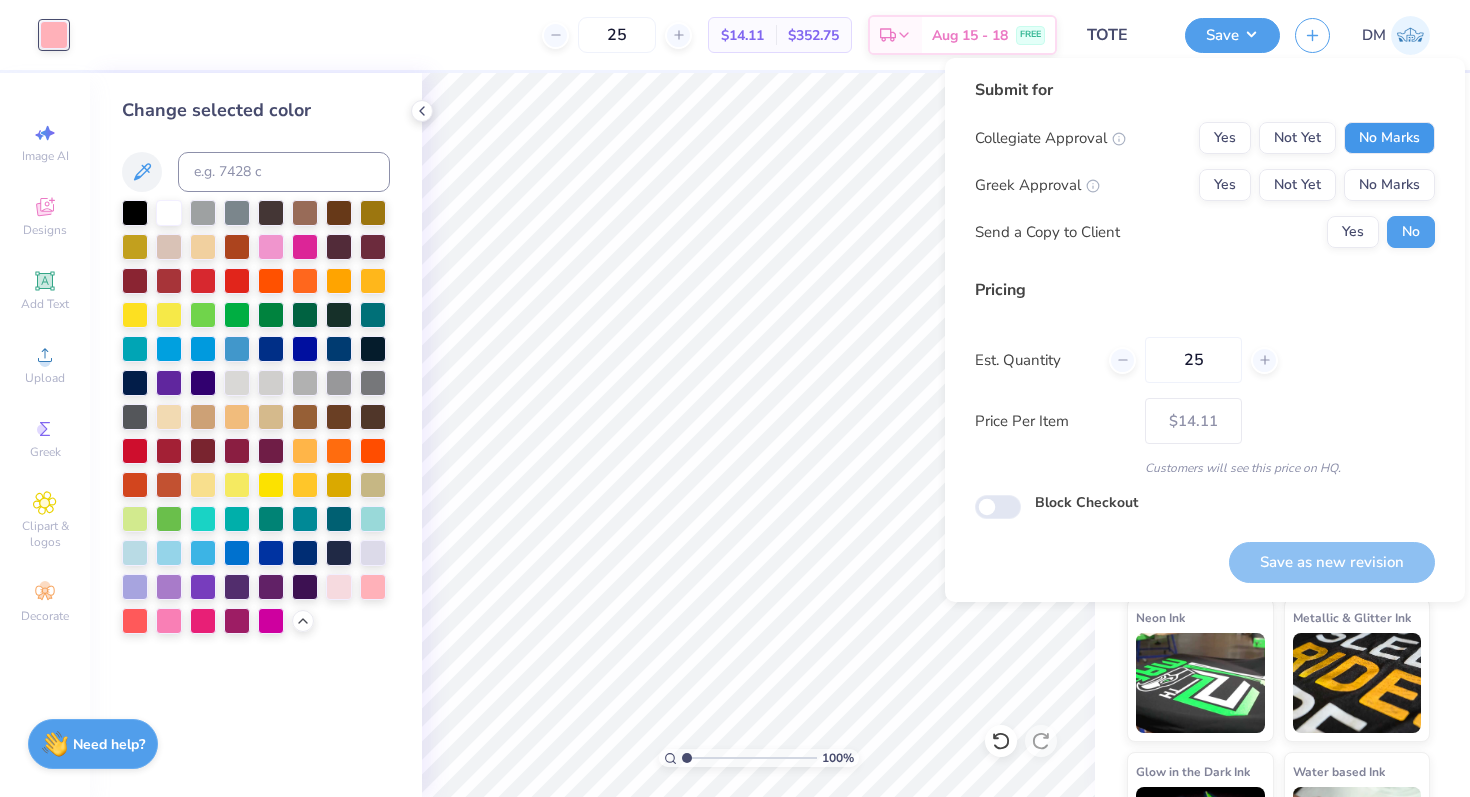 click on "No Marks" at bounding box center [1389, 138] 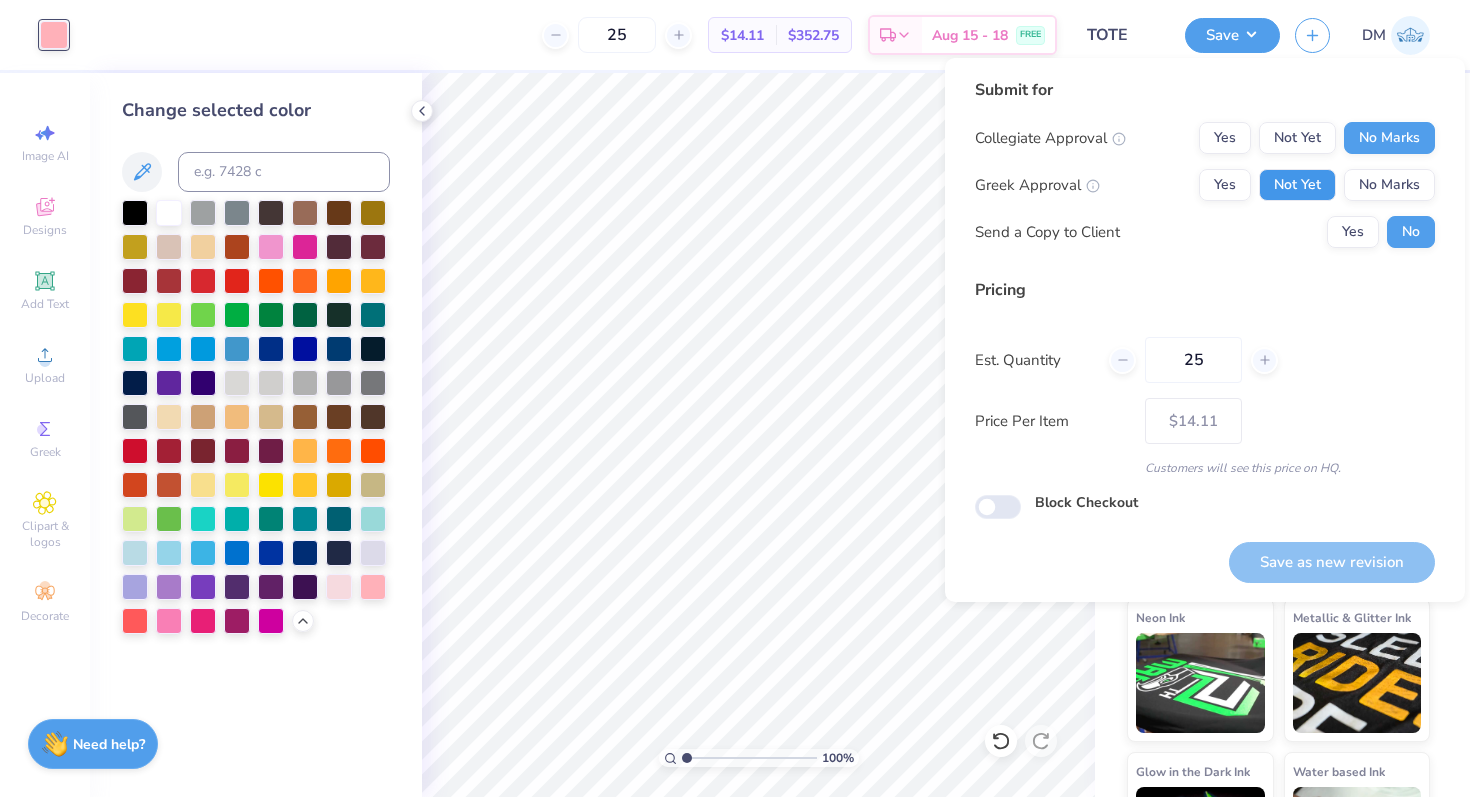 click on "Not Yet" at bounding box center [1297, 185] 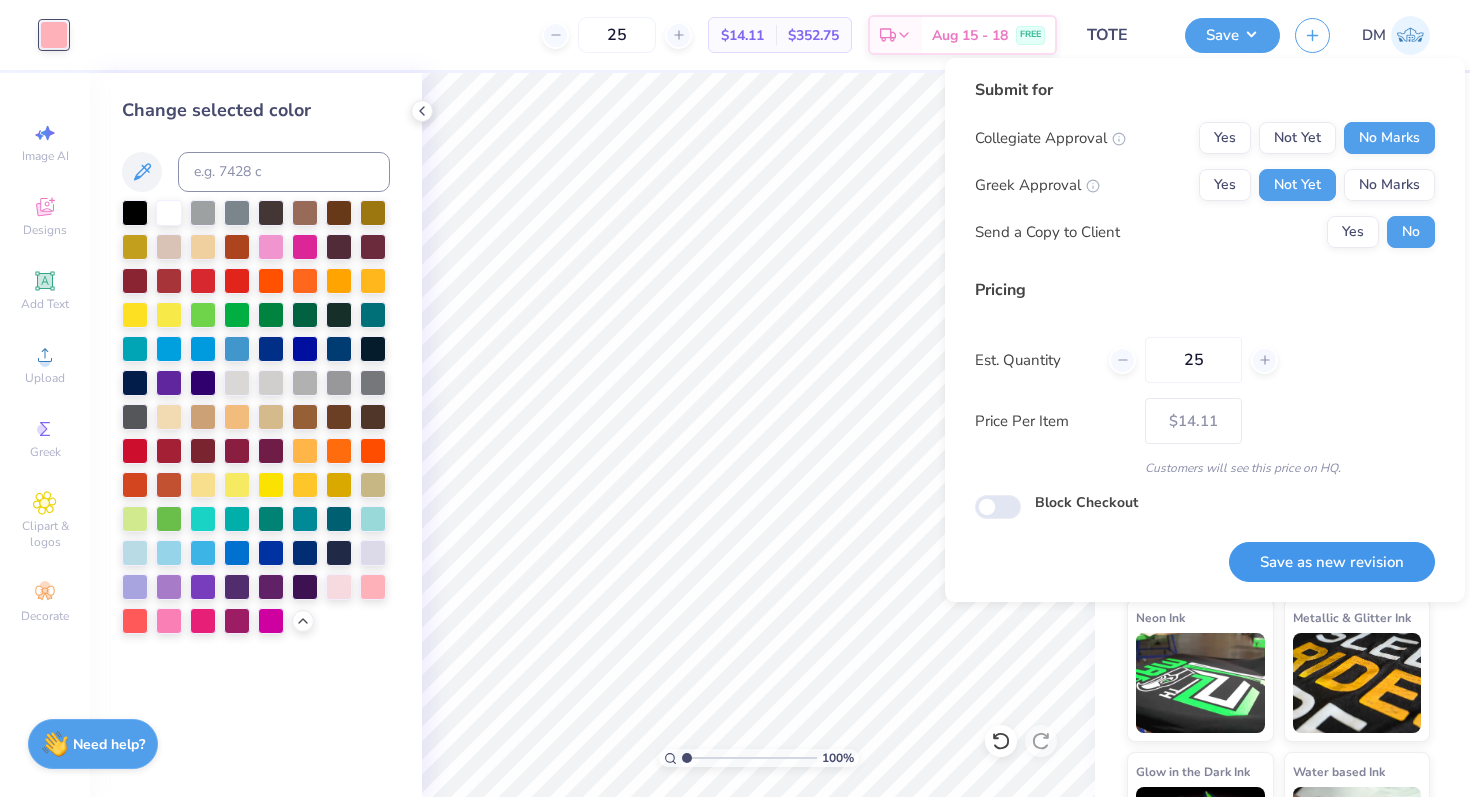 click on "Save as new revision" at bounding box center [1332, 562] 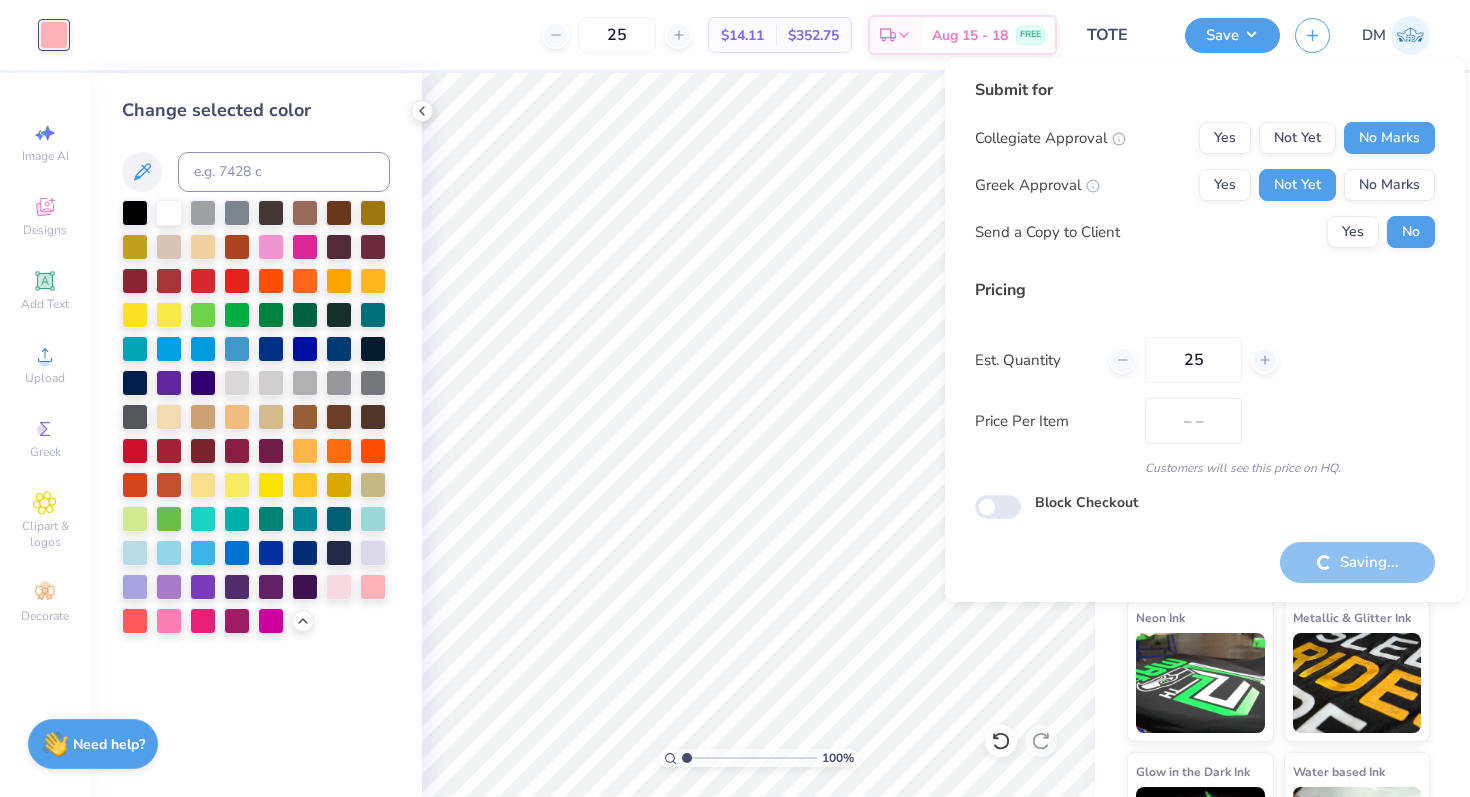 type on "$14.11" 